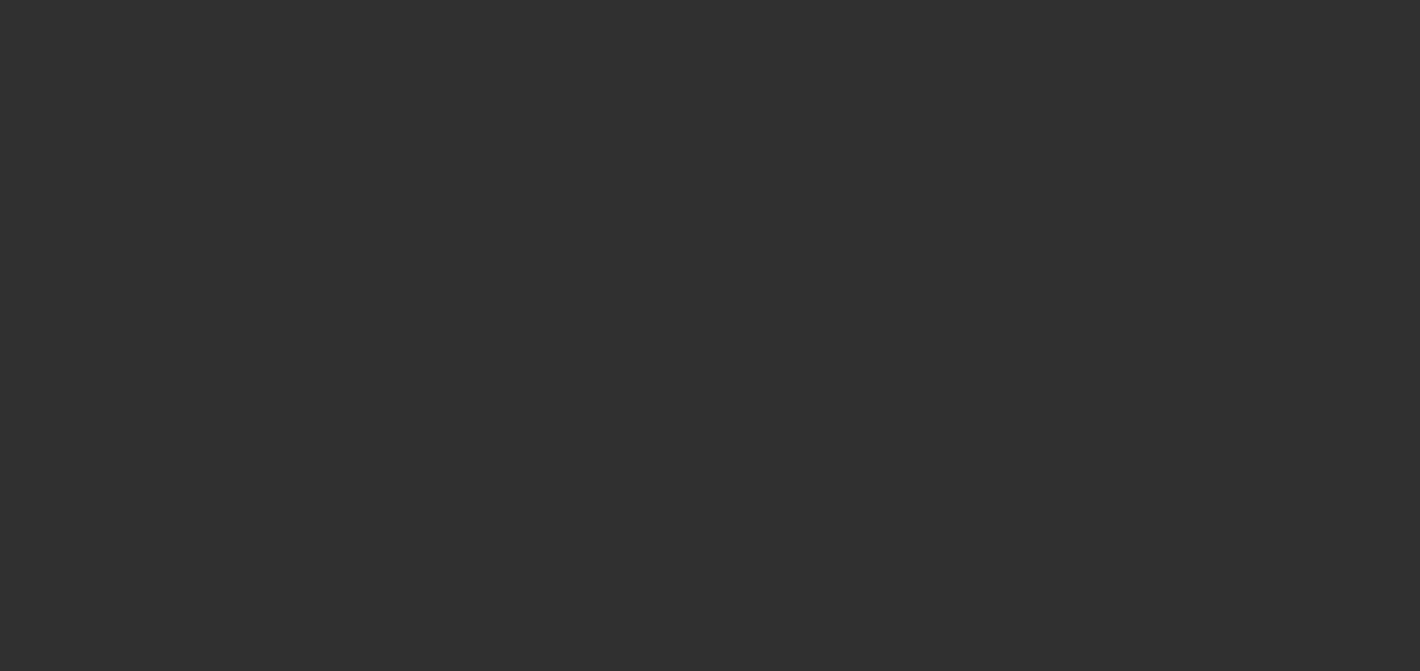 scroll, scrollTop: 0, scrollLeft: 0, axis: both 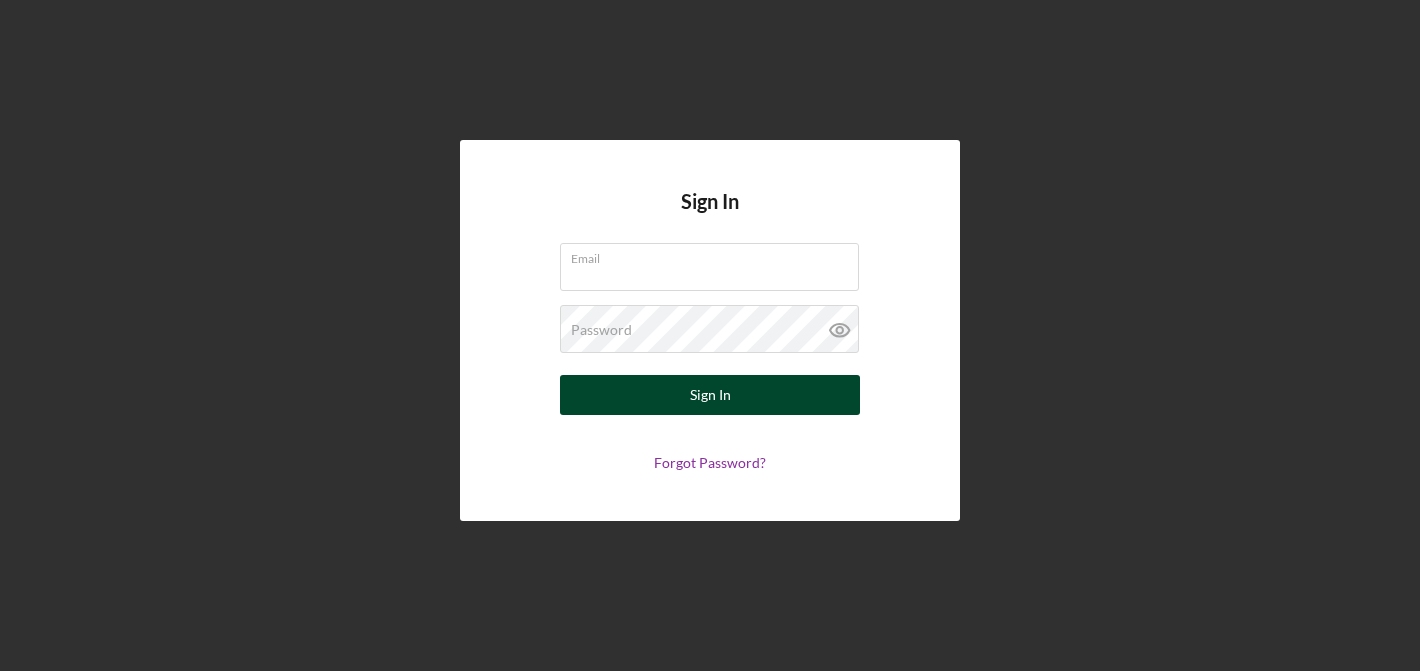 type on "[EMAIL]" 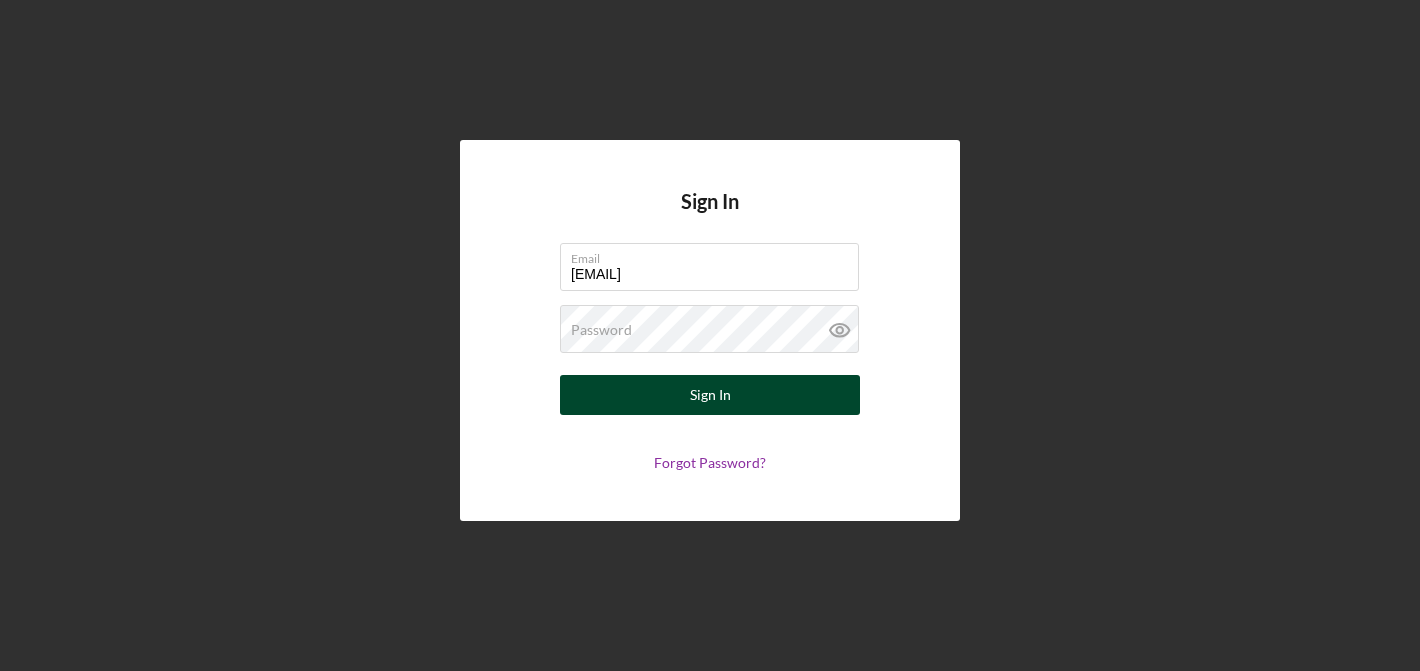 click on "Sign In" at bounding box center [710, 395] 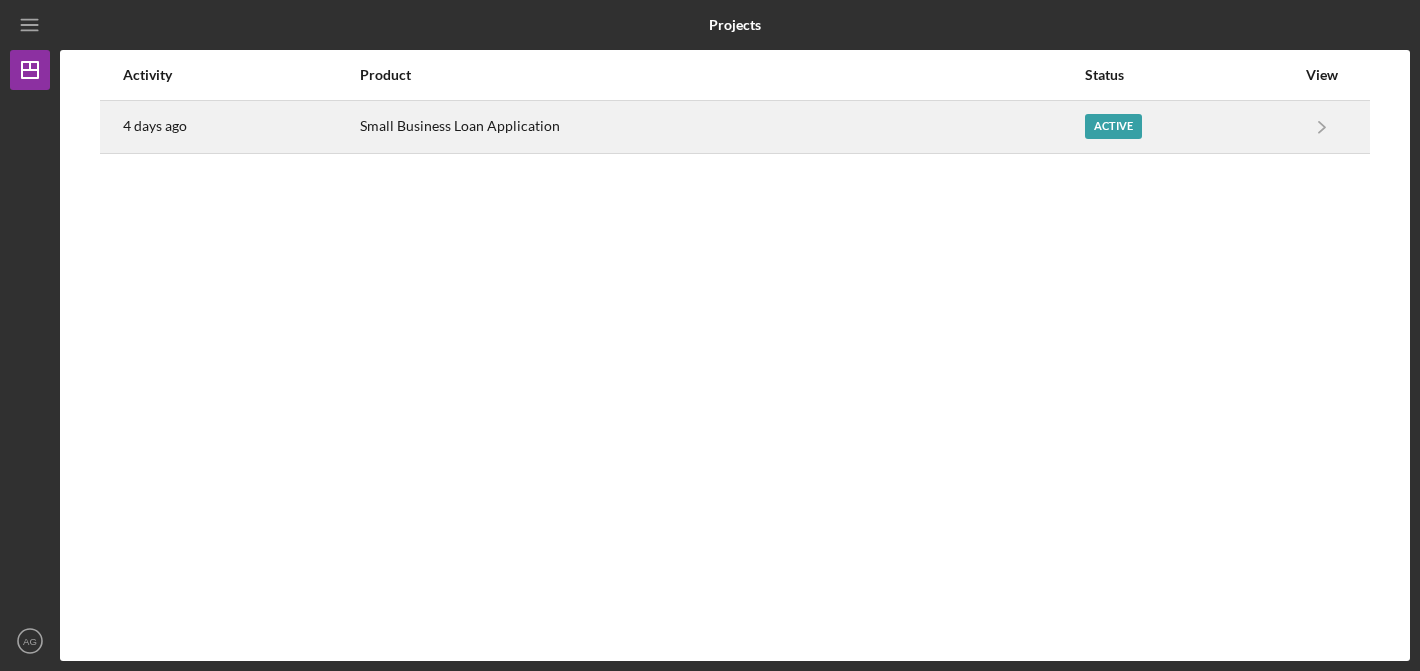 click on "Active" at bounding box center (1190, 127) 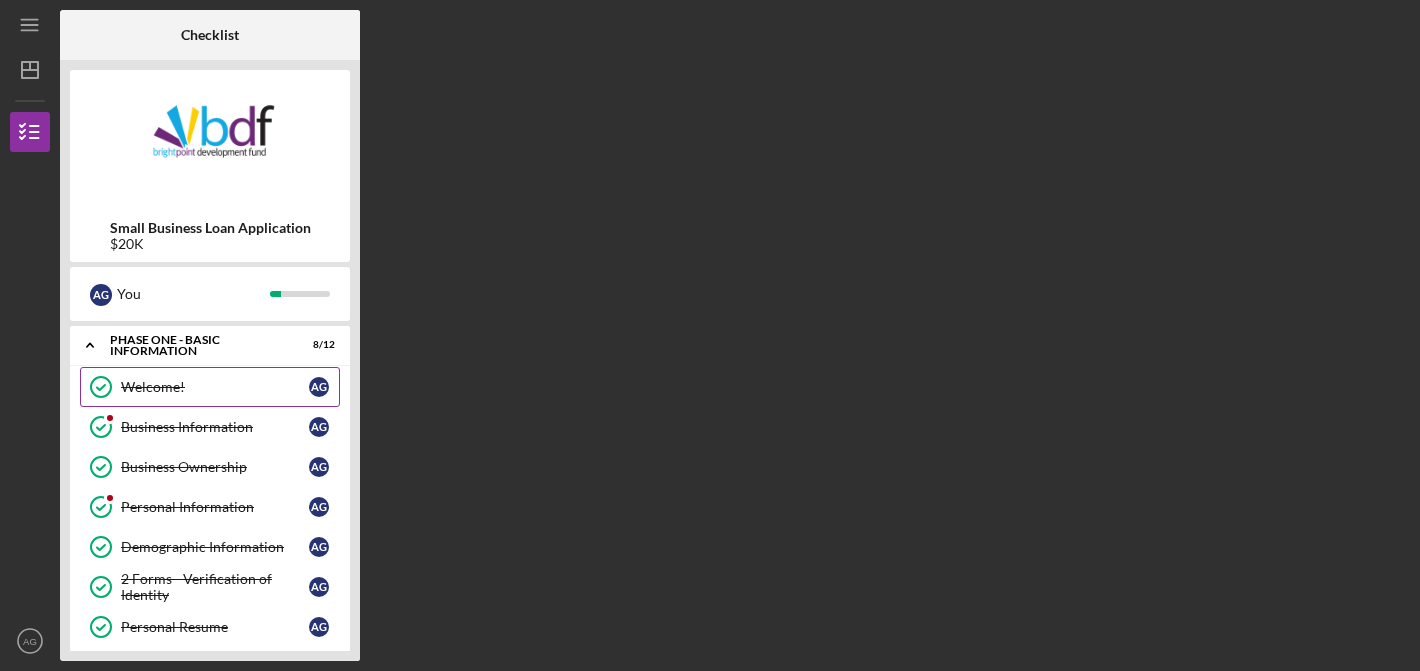 click on "Welcome!" at bounding box center [215, 387] 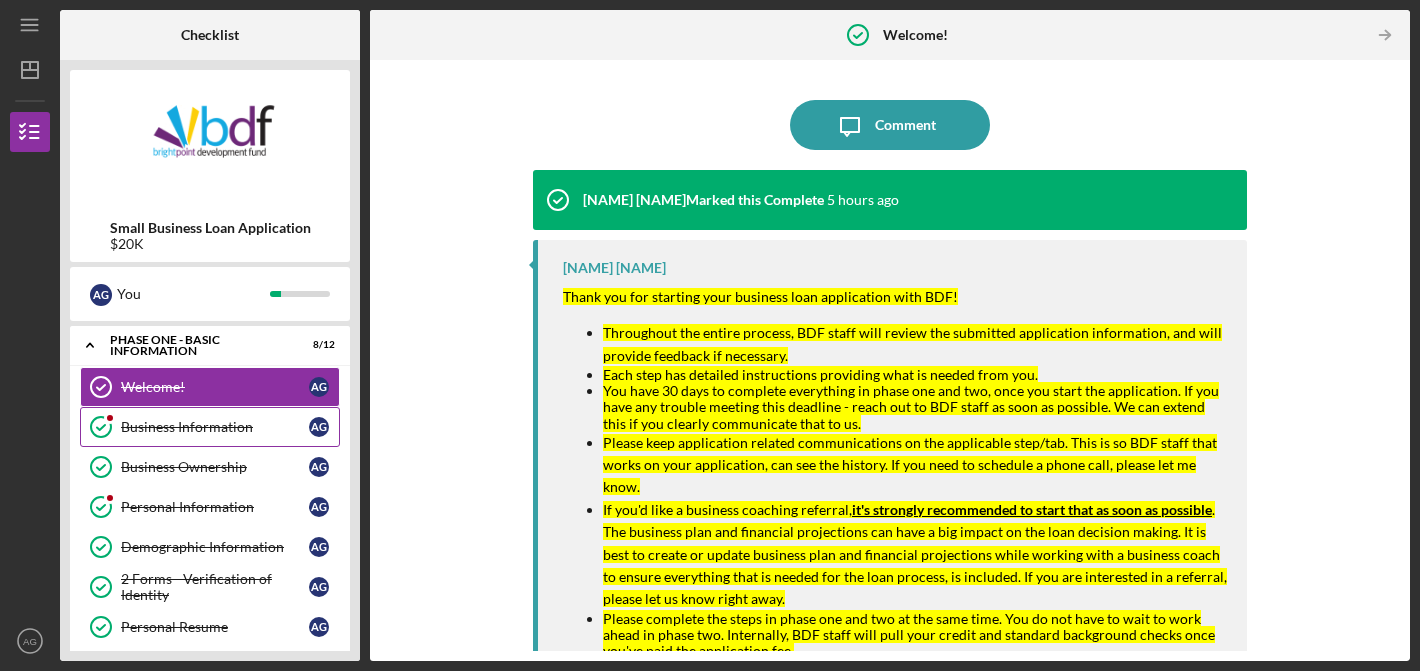 click on "Business Information" at bounding box center (215, 427) 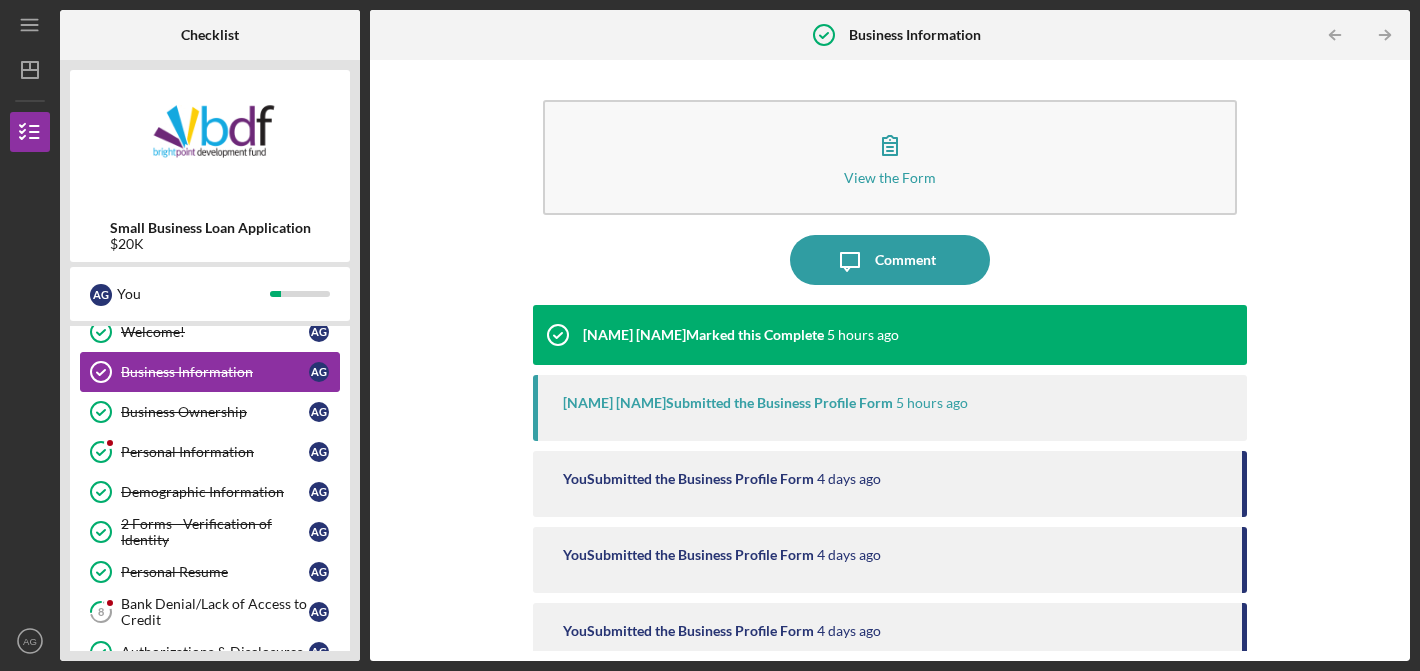 scroll, scrollTop: 56, scrollLeft: 0, axis: vertical 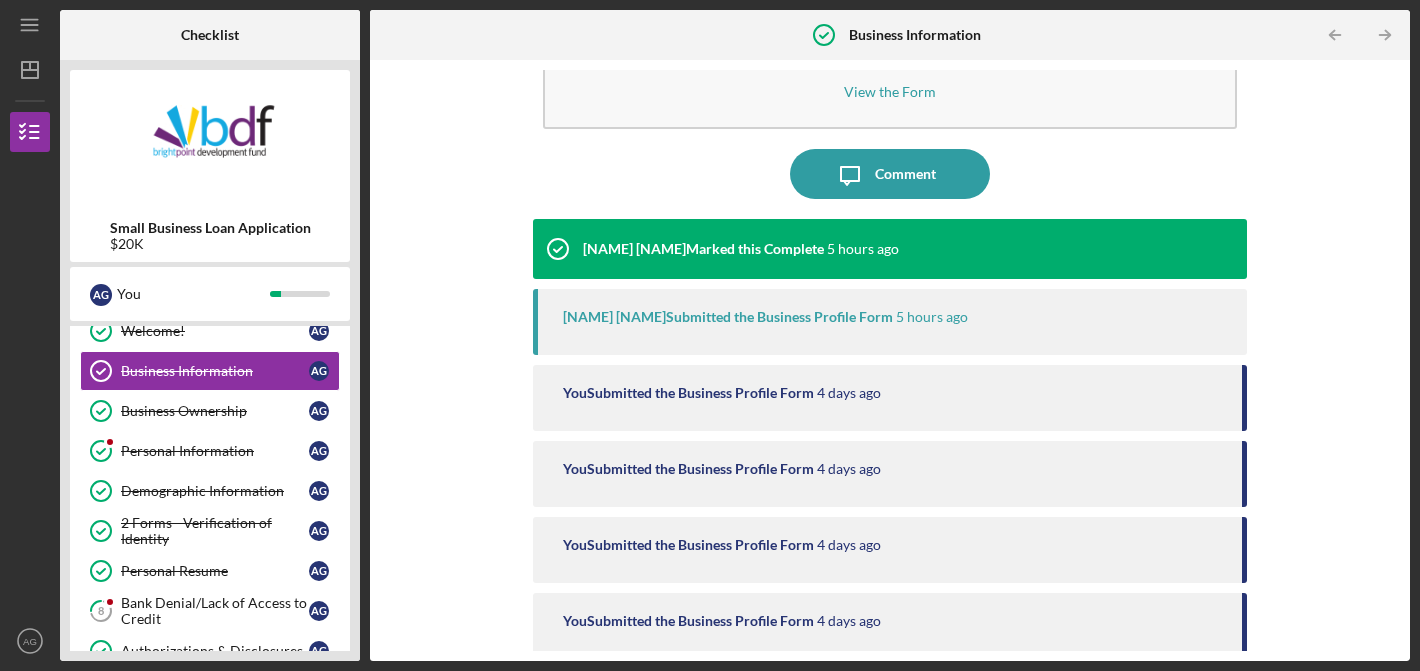 click on "You  Submitted the Business Profile Form" at bounding box center (688, 393) 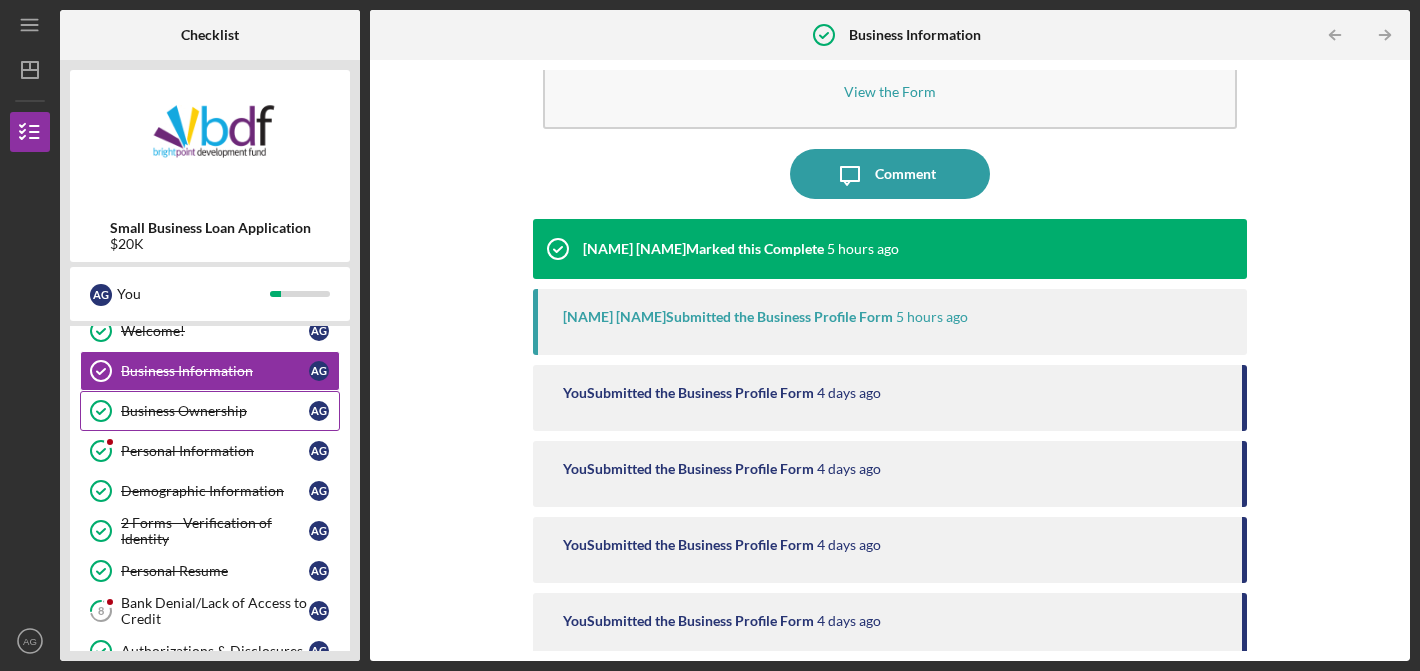 click on "Business Ownership" at bounding box center [215, 411] 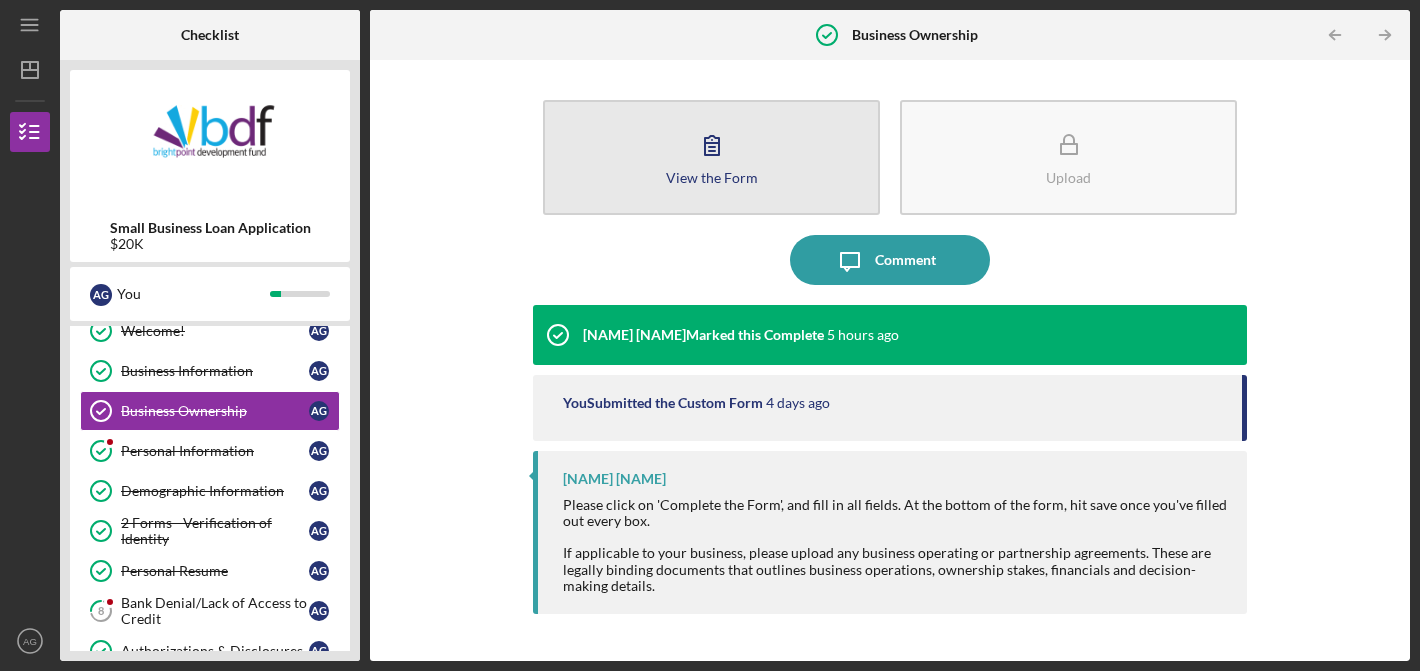 click on "View the Form" at bounding box center (712, 177) 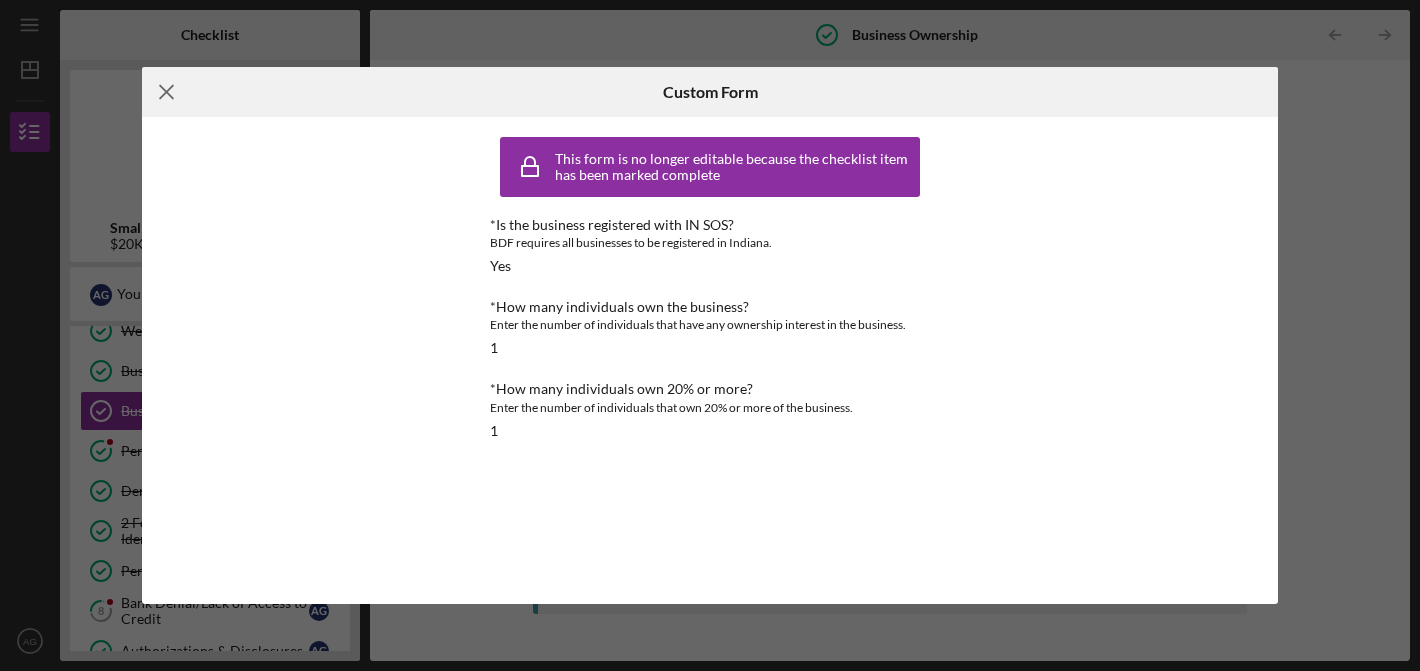 click on "Icon/Menu Close" 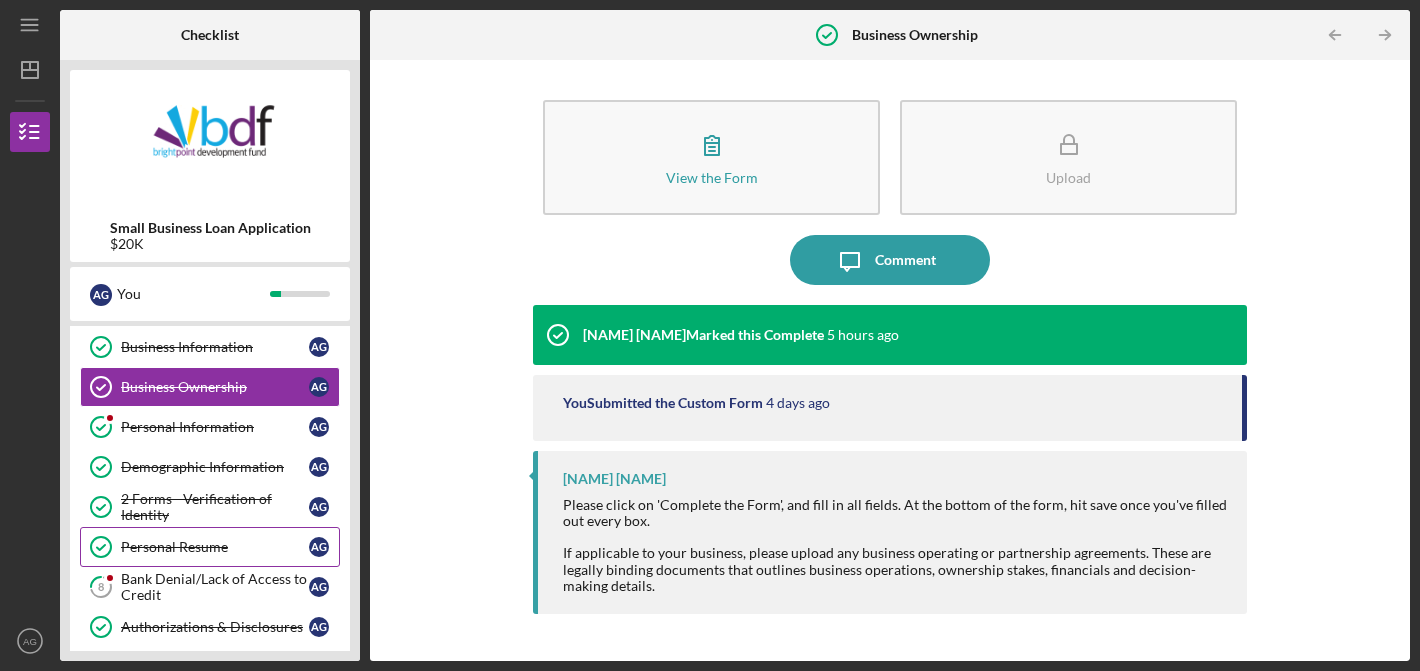 scroll, scrollTop: 54, scrollLeft: 0, axis: vertical 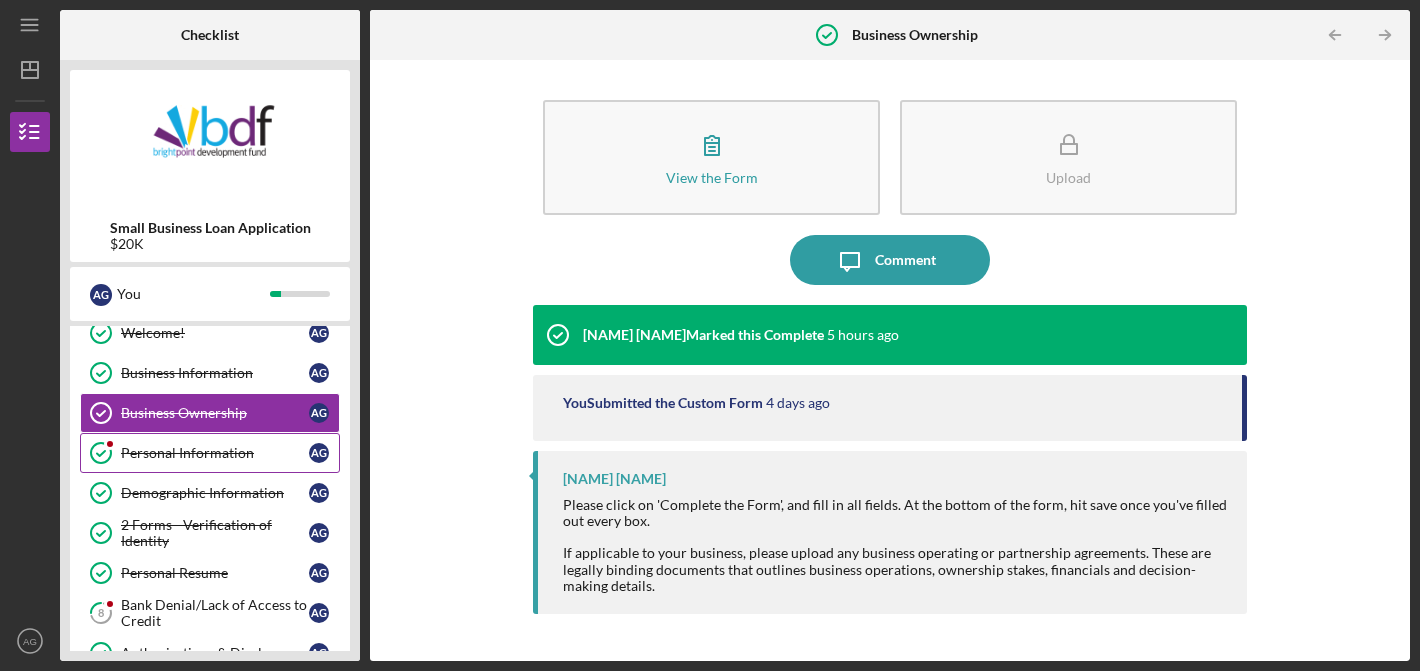click on "Personal Information" at bounding box center [215, 453] 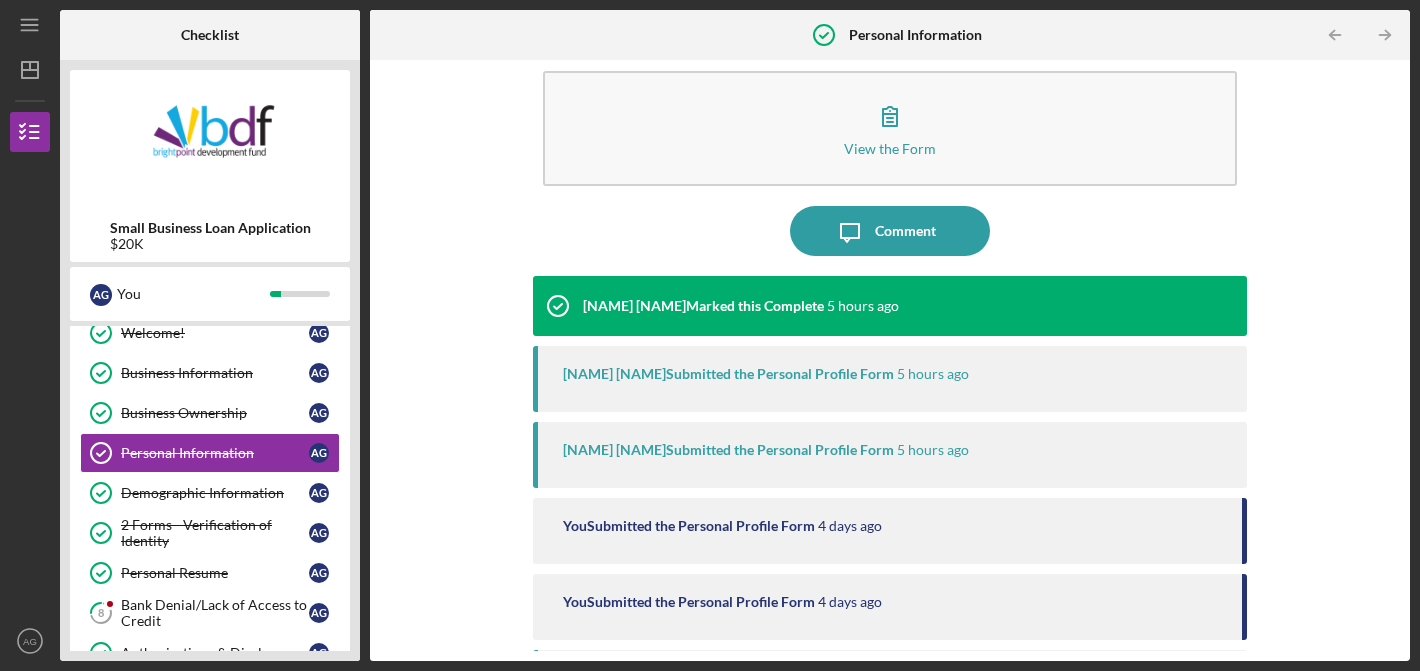 scroll, scrollTop: 143, scrollLeft: 0, axis: vertical 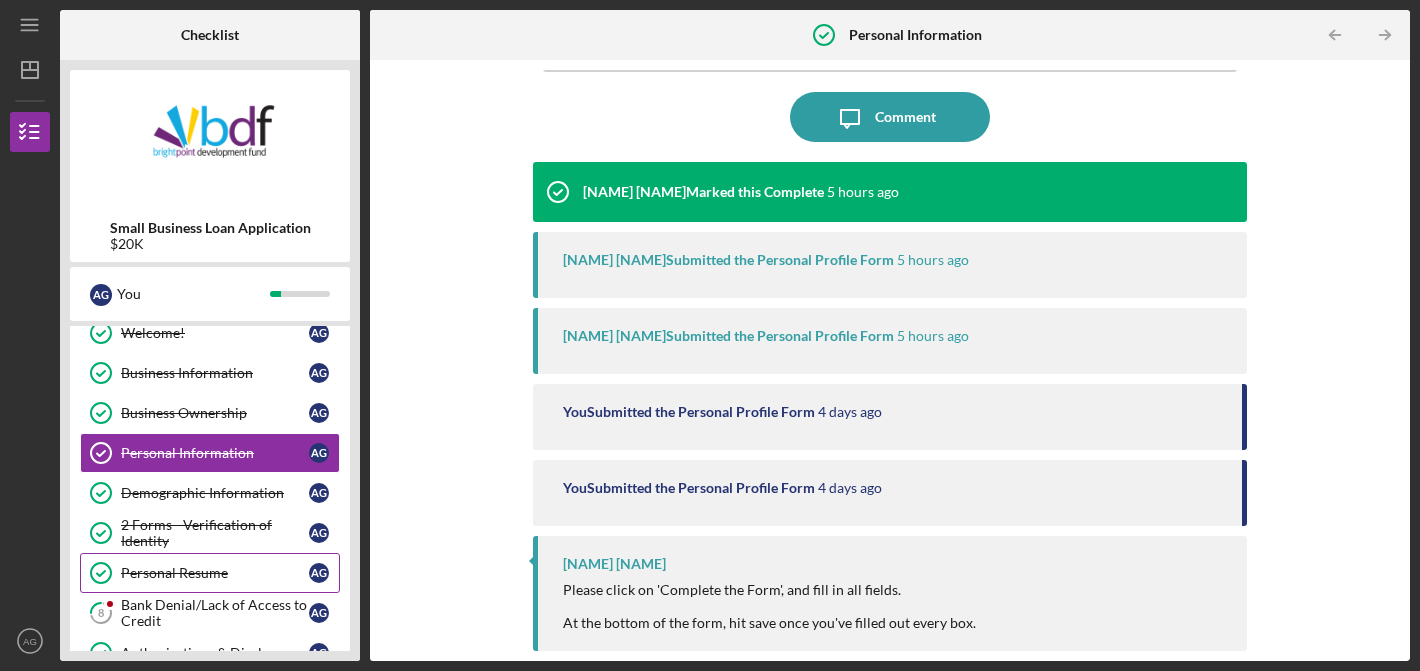 click on "Personal Resume Personal Resume A G" at bounding box center (210, 573) 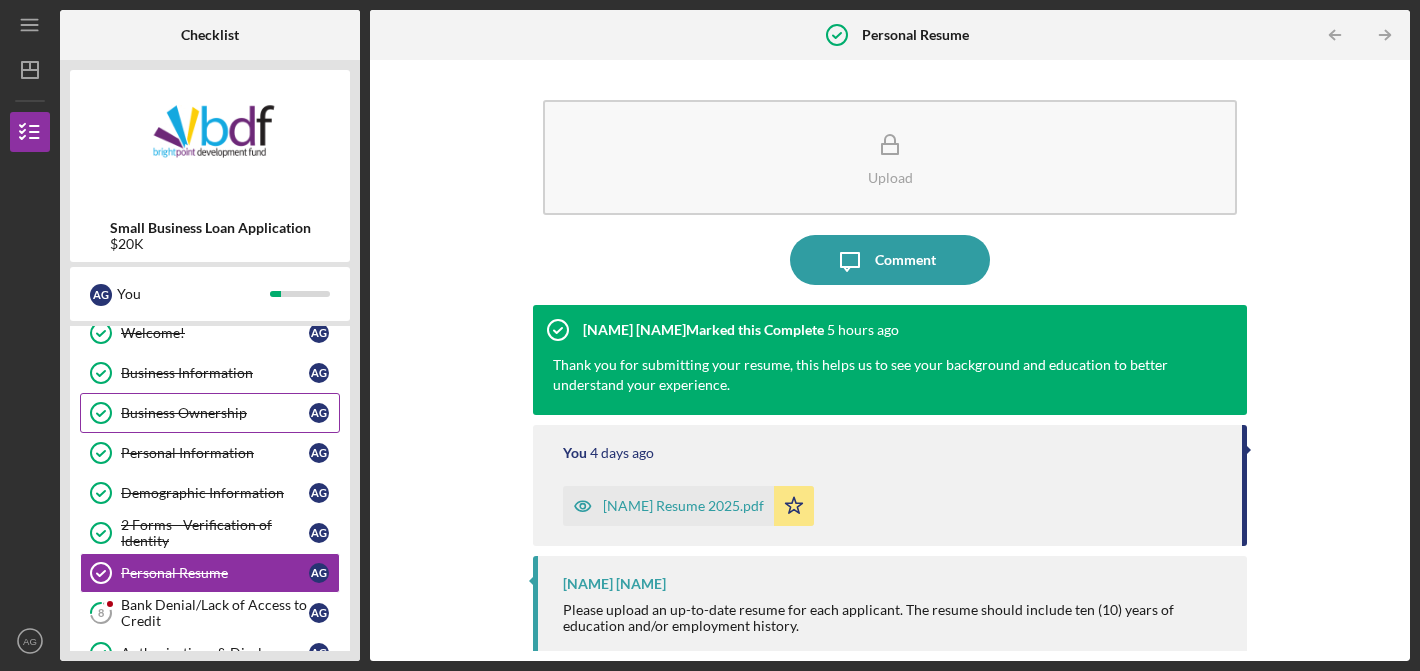 scroll, scrollTop: 0, scrollLeft: 0, axis: both 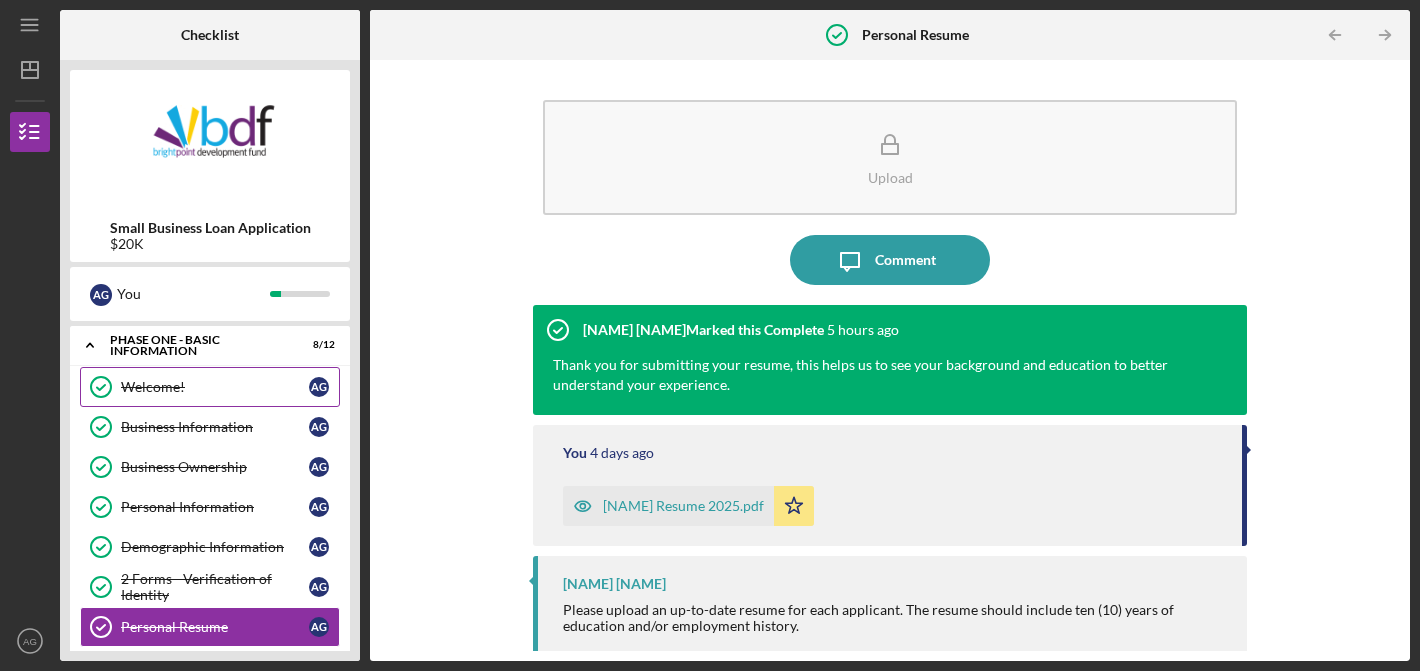 click on "Welcome!" at bounding box center [215, 387] 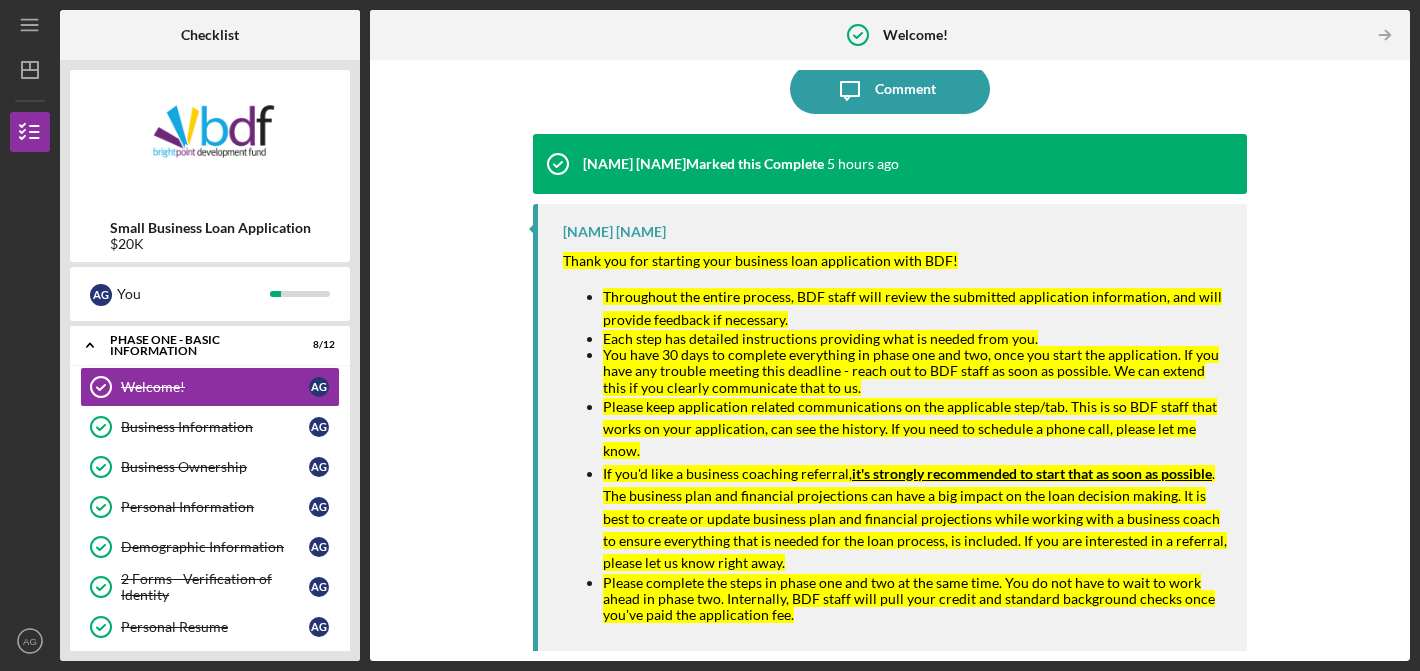 scroll, scrollTop: 42, scrollLeft: 0, axis: vertical 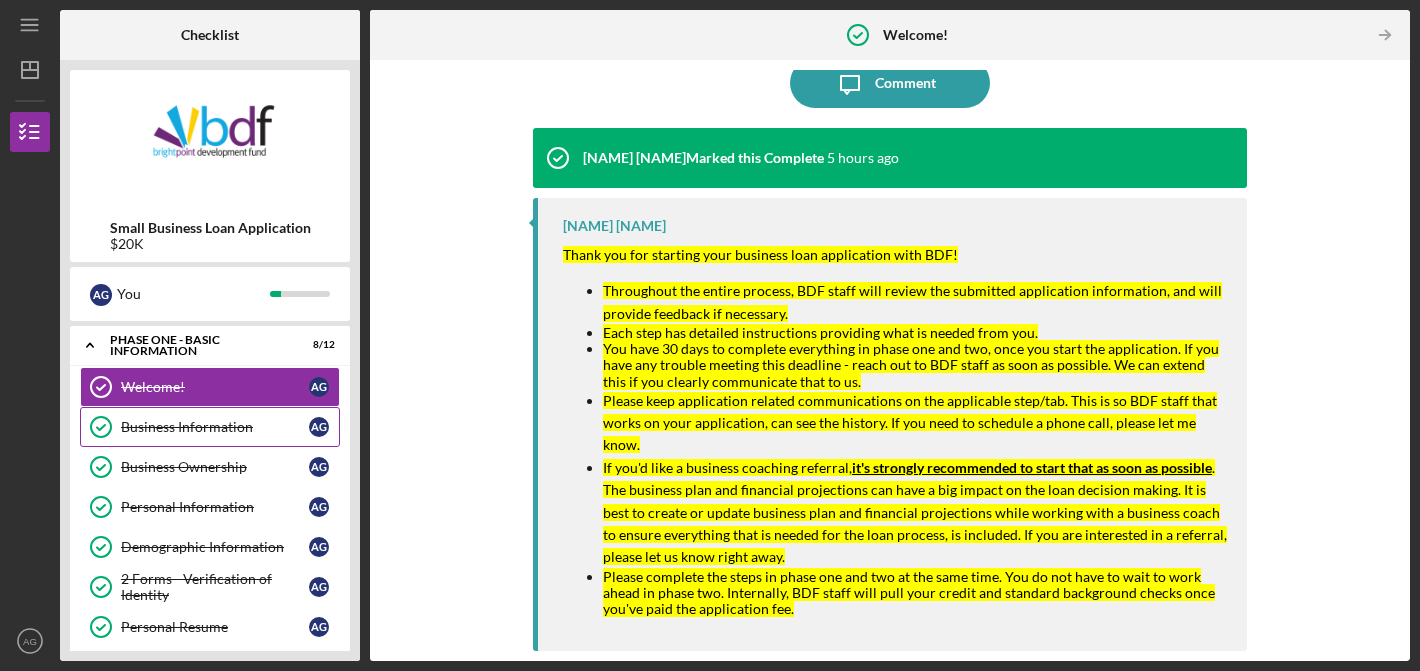 click on "Business Information" at bounding box center (215, 427) 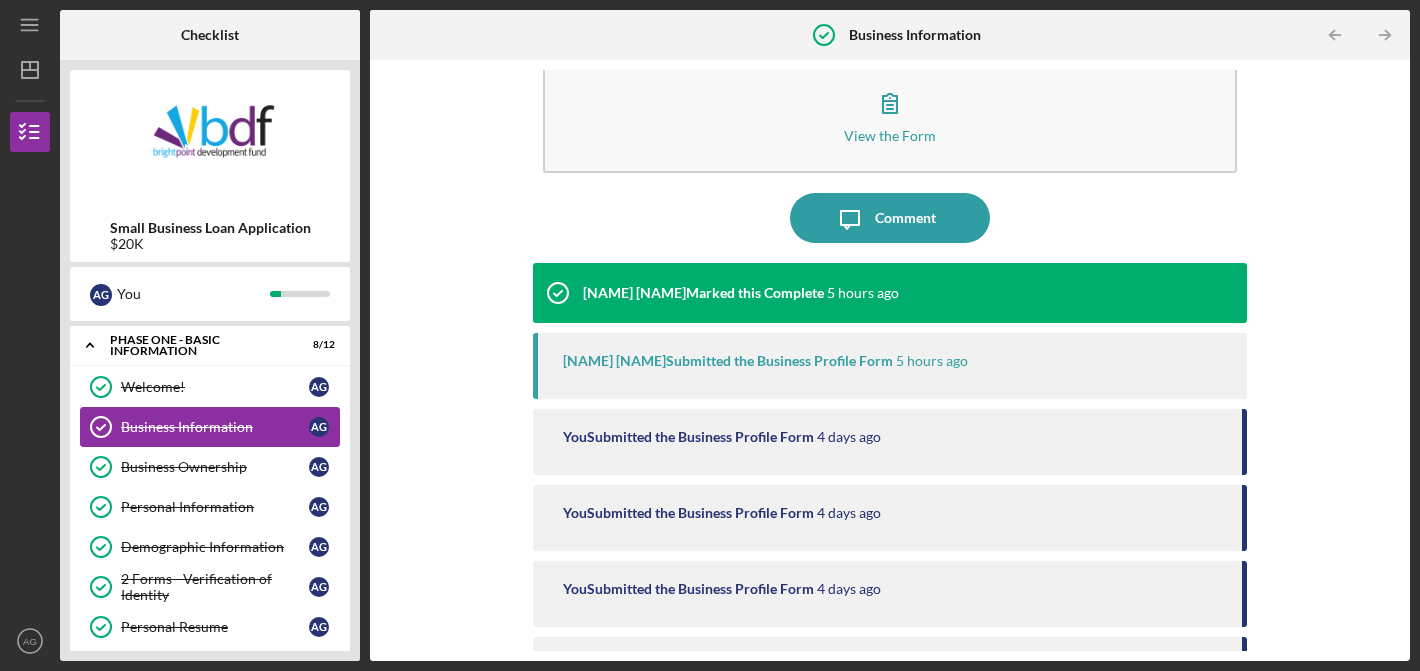 scroll, scrollTop: 0, scrollLeft: 0, axis: both 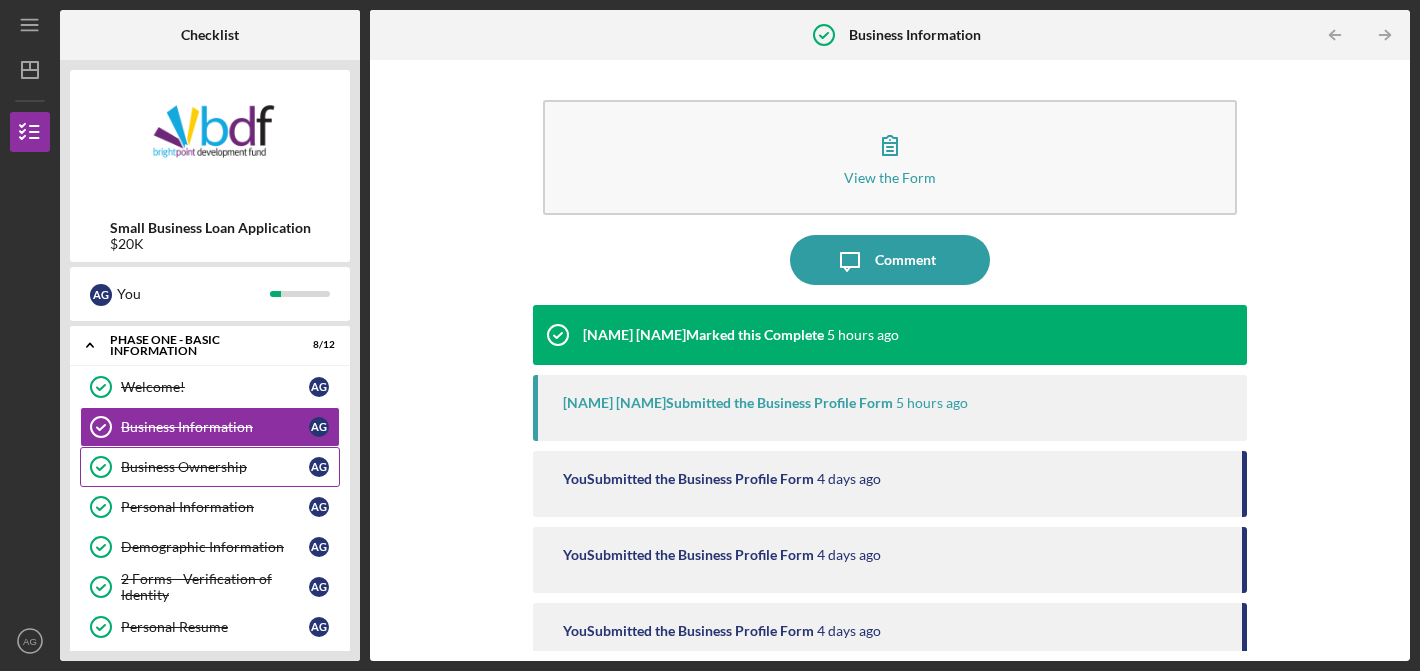 click on "Business Ownership" at bounding box center [215, 467] 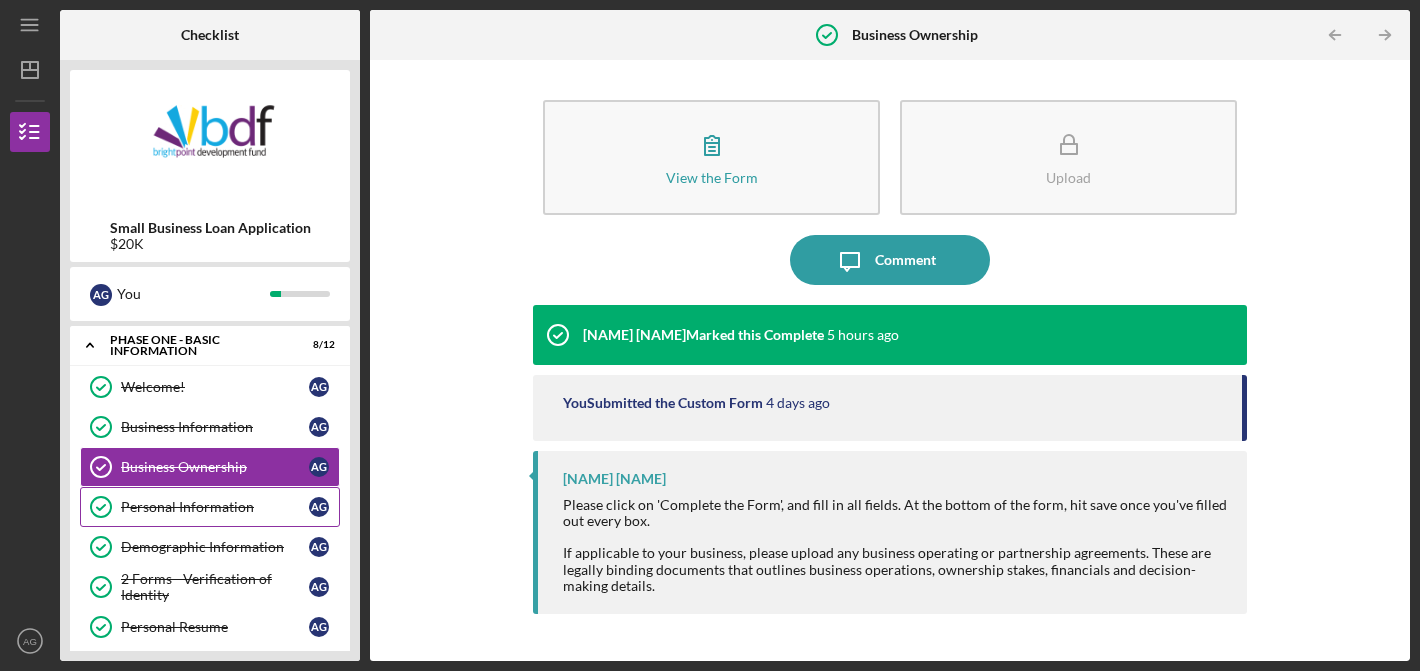 click on "Personal Information" at bounding box center (215, 507) 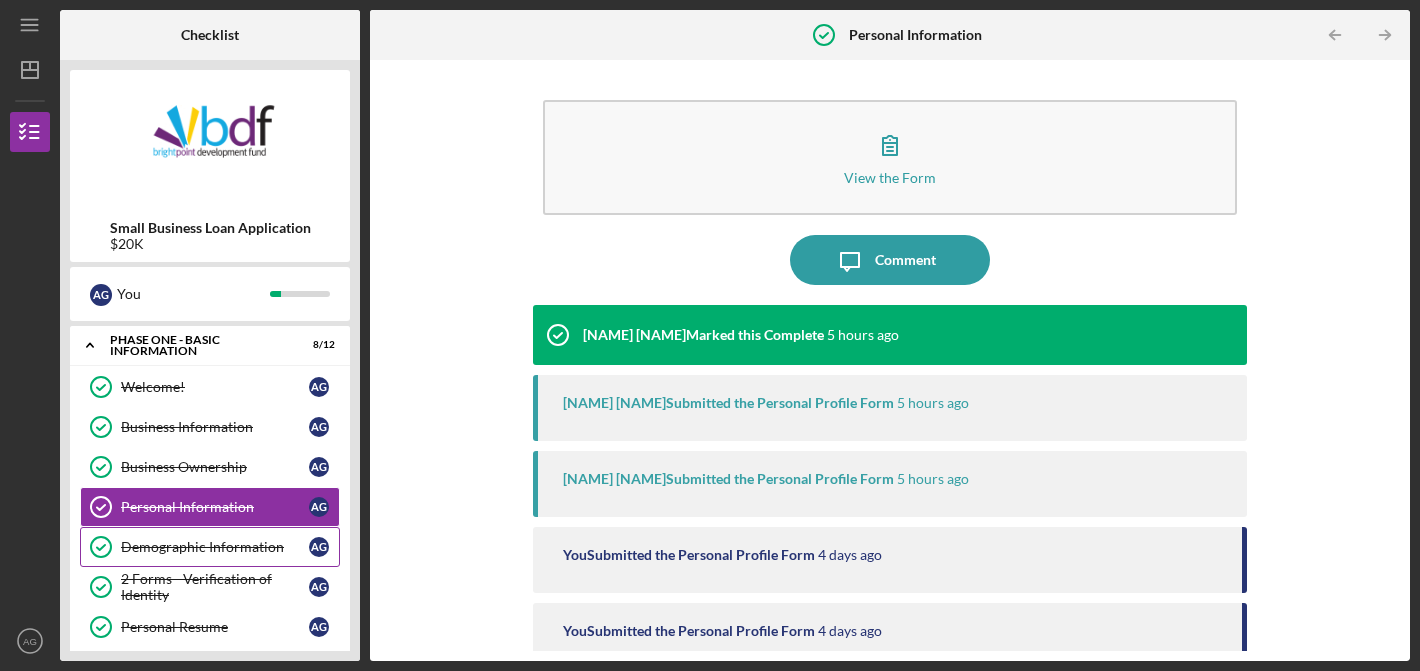 click on "Demographic Information" at bounding box center [215, 547] 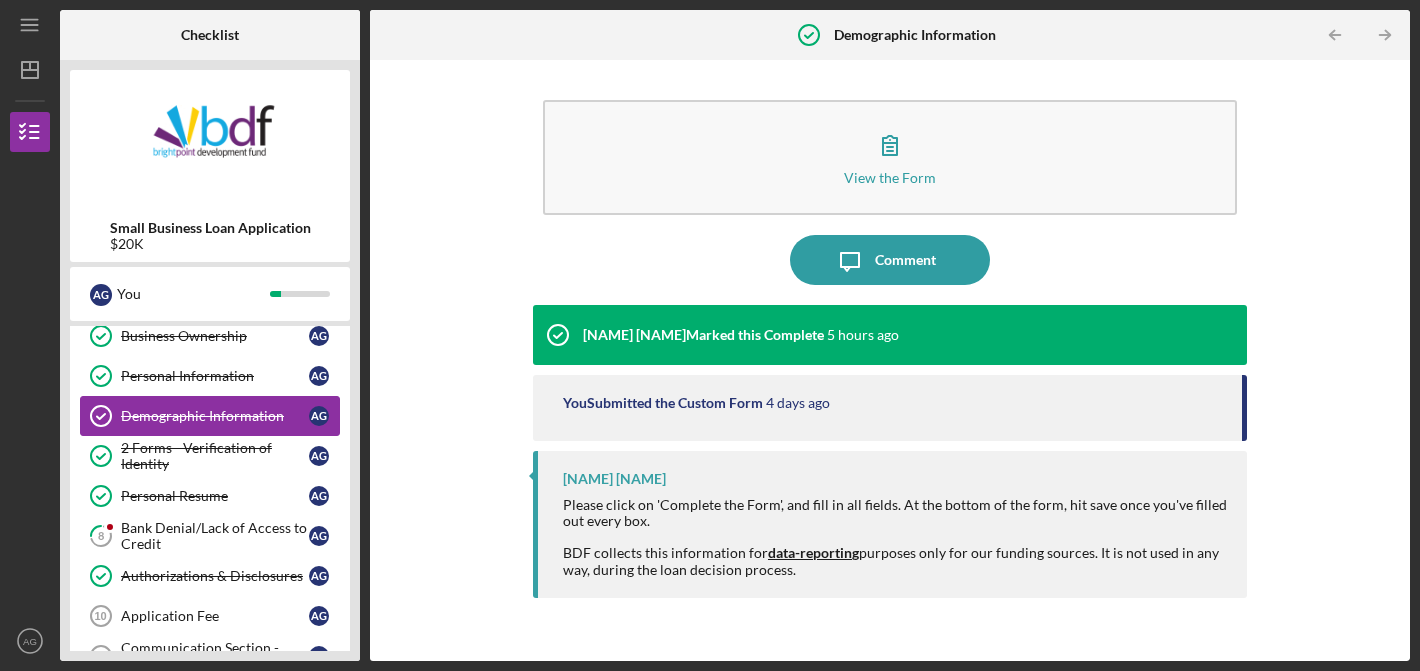 scroll, scrollTop: 147, scrollLeft: 0, axis: vertical 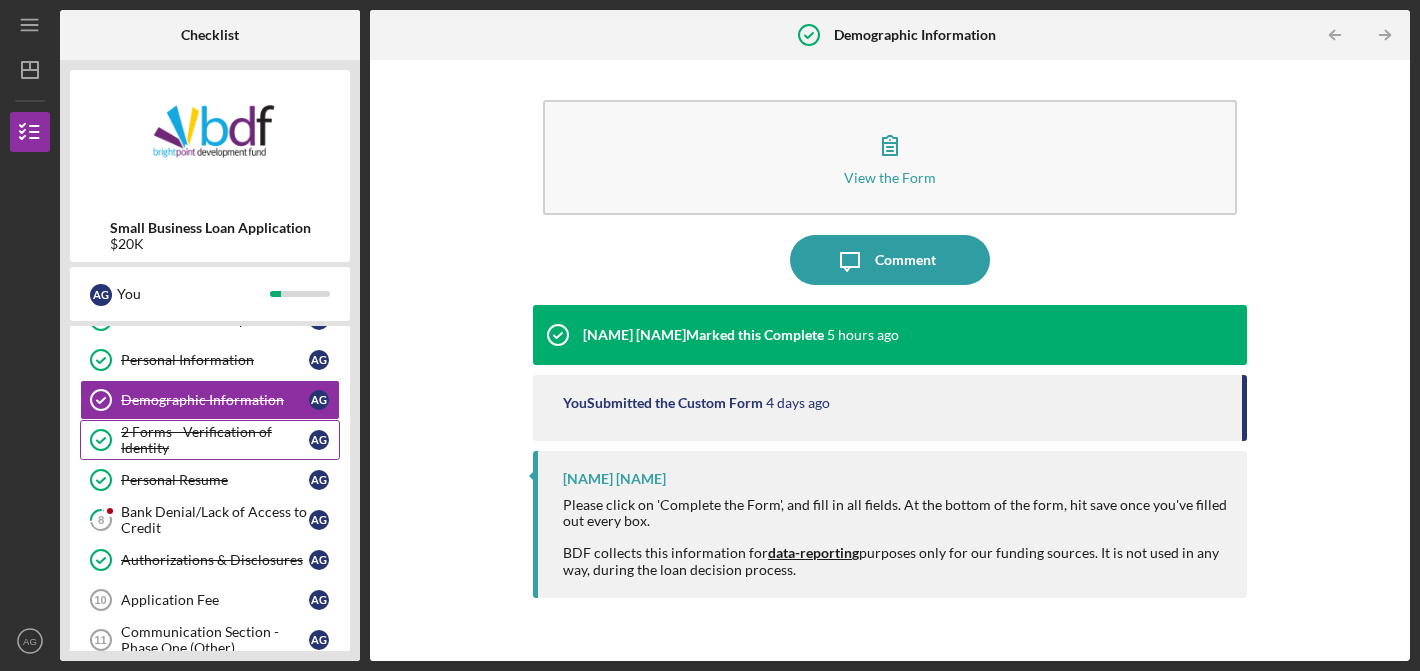click on "2 Forms - Verification of Identity" at bounding box center (215, 440) 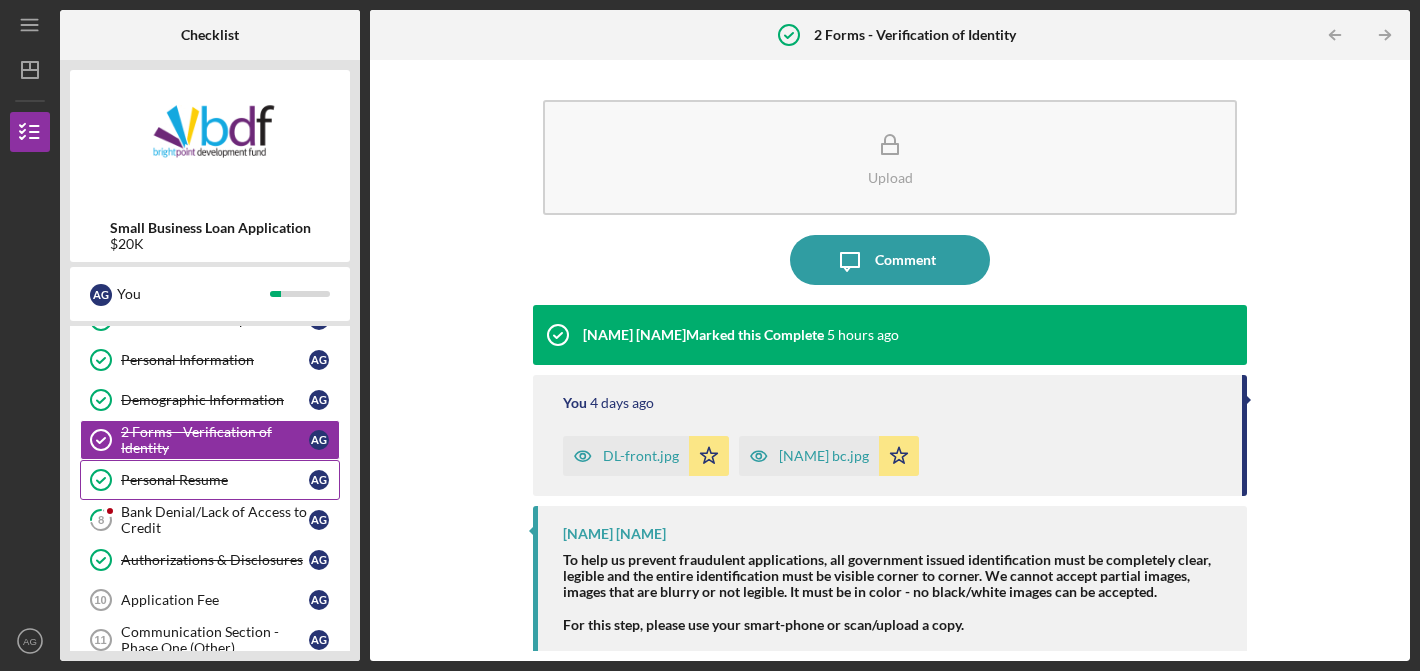 click on "Personal Resume" at bounding box center [215, 480] 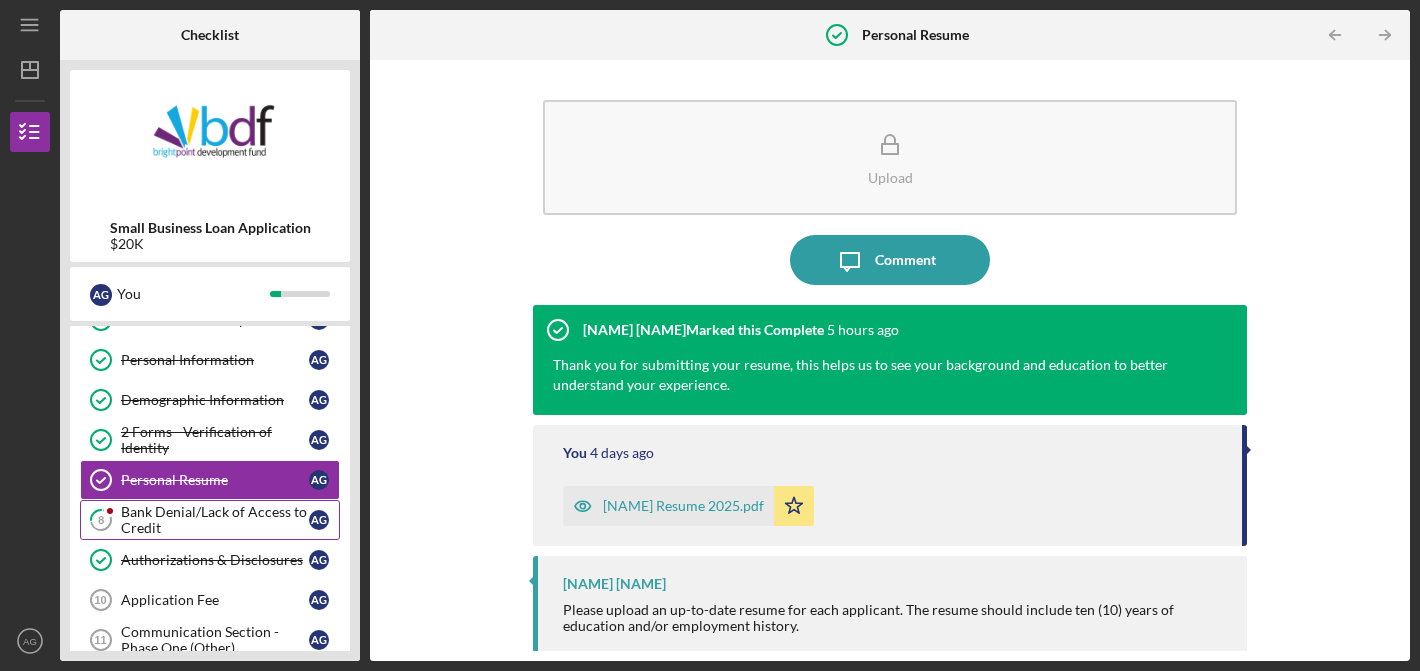 click on "Bank Denial/Lack of Access to Credit" at bounding box center [215, 520] 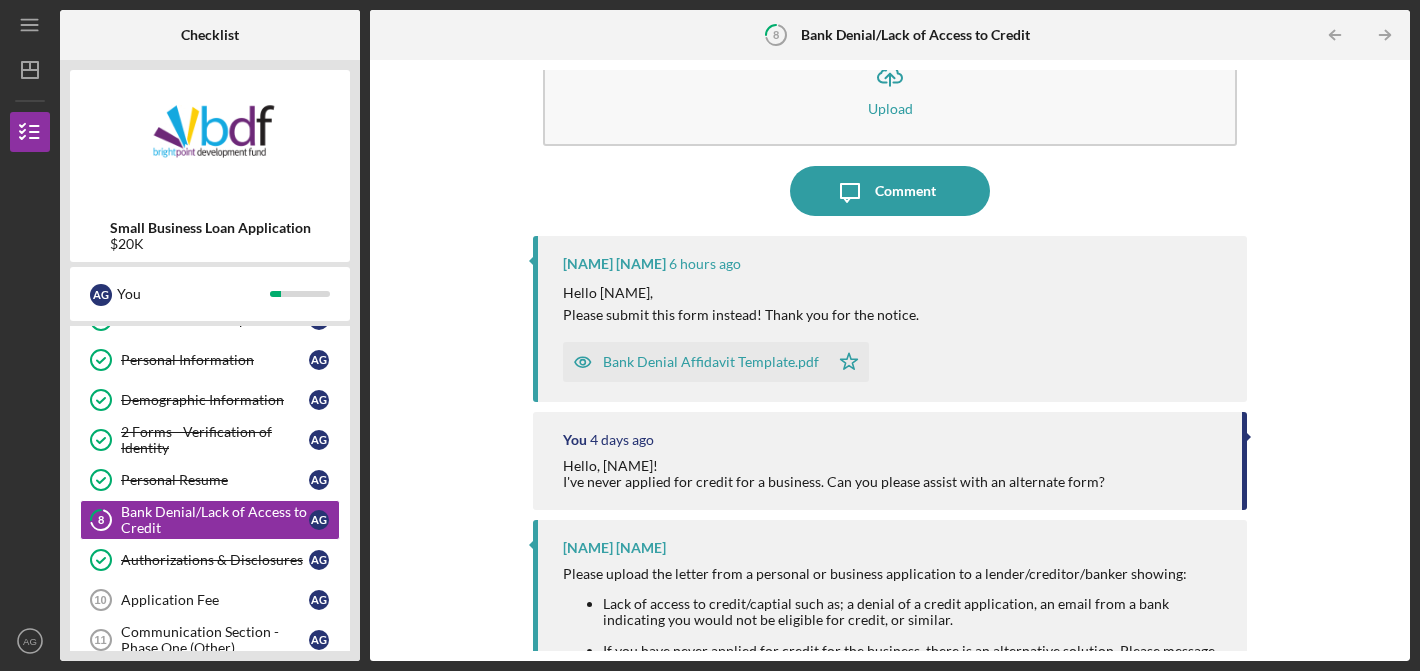scroll, scrollTop: 71, scrollLeft: 0, axis: vertical 